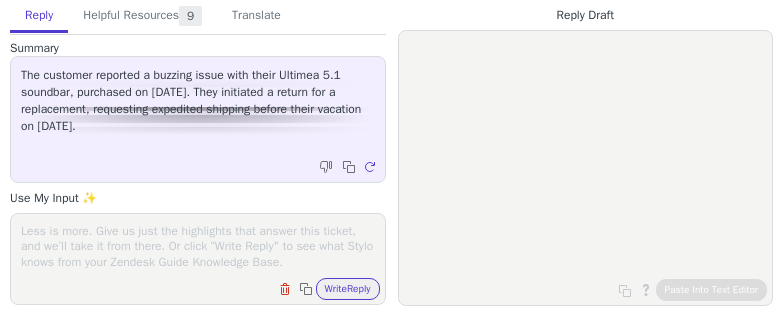scroll, scrollTop: 0, scrollLeft: 0, axis: both 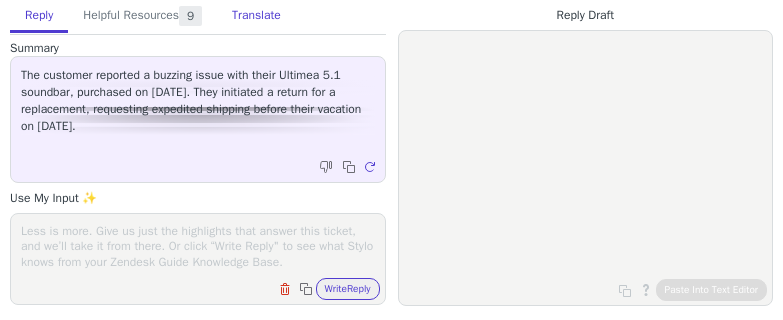click on "Translate" at bounding box center (256, 16) 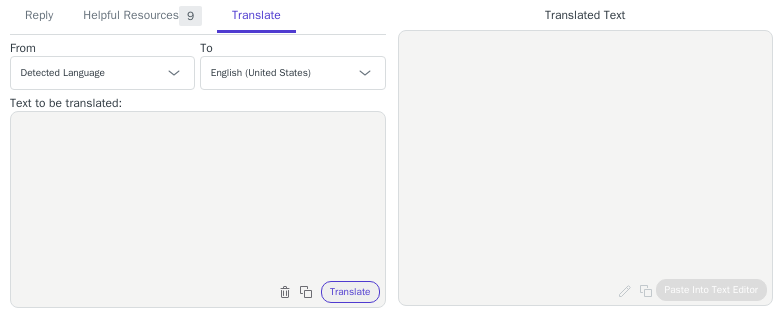 click at bounding box center [198, 197] 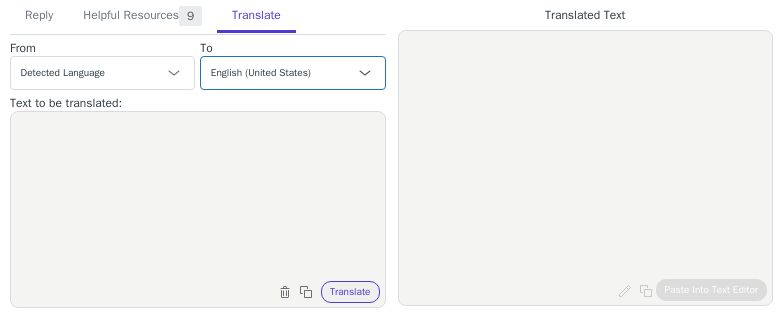 paste on "Hi [NAME],
Thank you for your help and cooperation.
We have already arranged the shipment of the new Poseidon D60 soundbar for you. I will let you know the tracking number after the package is shipped. It usually takes about 3-5 working days for your product to arrive.
If there's something else we can help you with, please don't hesitate to reach out again. We will be here for you.
Kindest regards
[NAME]
ULTIMEA Support Team" 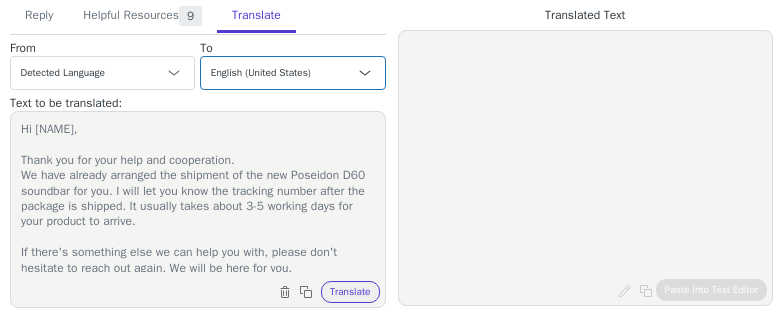 scroll, scrollTop: 80, scrollLeft: 0, axis: vertical 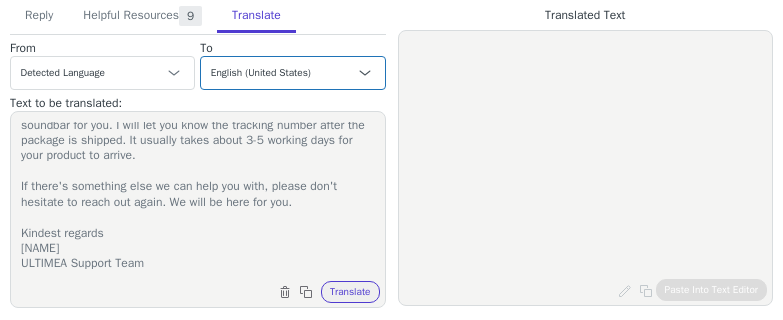 type on "Hi [NAME],
Thank you for your help and cooperation.
We have already arranged the shipment of the new Poseidon D60 soundbar for you. I will let you know the tracking number after the package is shipped. It usually takes about 3-5 working days for your product to arrive.
If there's something else we can help you with, please don't hesitate to reach out again. We will be here for you.
Kindest regards
[NAME]
ULTIMEA Support Team" 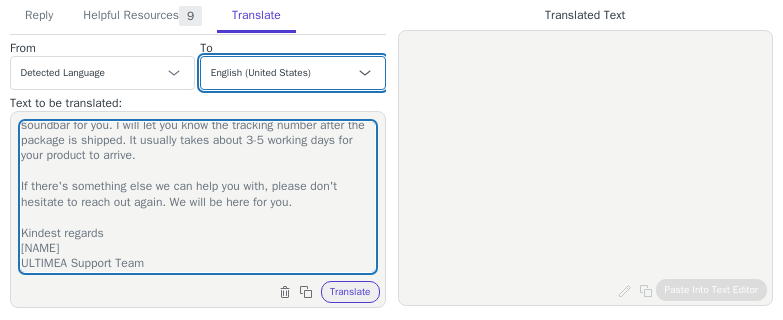 click on "Czech English (United States) Danish Dutch - Nederlands French - français French (Canada) German - Deutsch Italian - italiano Japanese - 日本語 Korean Norwegian Polish Portuguese Portuguese (Brazil) Slovak Spanish - español Swedish English (United Kingdom) Spanish (Spain) - español (España) Chinese (Simplified) - 中文（简体）" at bounding box center [292, 73] 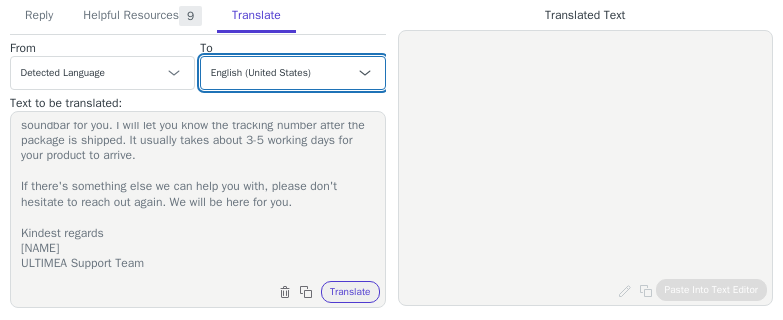 select on "de" 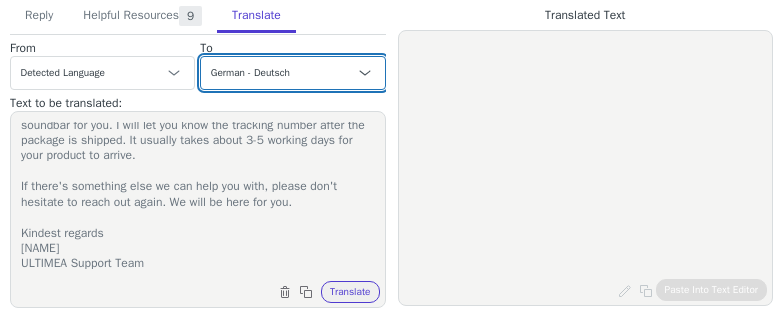 click on "Czech English (United States) Danish Dutch - Nederlands French - français French (Canada) German - Deutsch Italian - italiano Japanese - 日本語 Korean Norwegian Polish Portuguese Portuguese (Brazil) Slovak Spanish - español Swedish English (United Kingdom) Spanish (Spain) - español (España) Chinese (Simplified) - 中文（简体）" at bounding box center [292, 73] 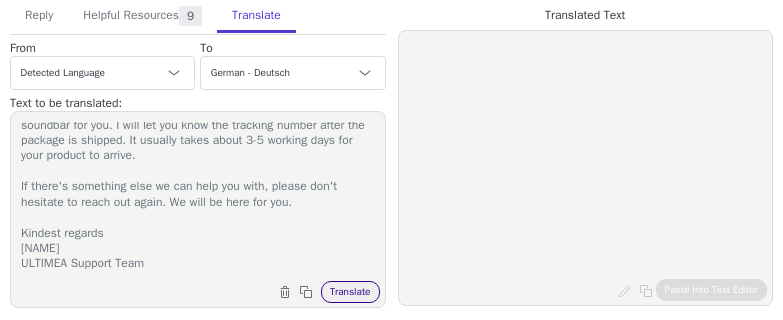 click on "Translate" at bounding box center (350, 292) 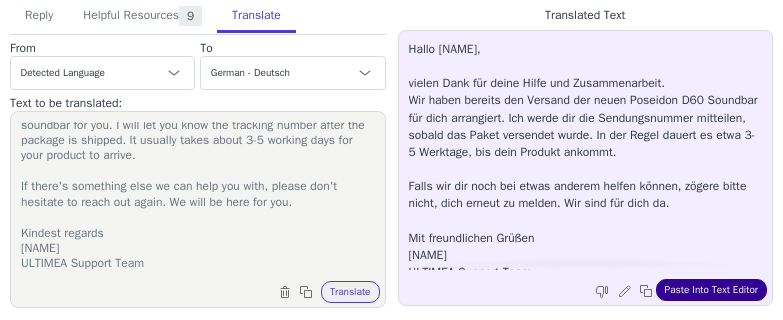 click on "Paste Into Text Editor" at bounding box center [711, 290] 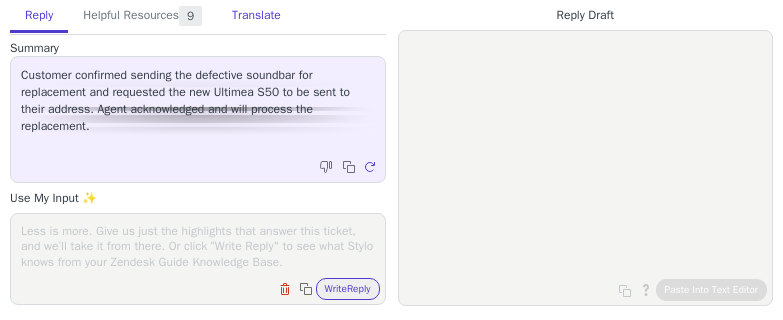 scroll, scrollTop: 0, scrollLeft: 0, axis: both 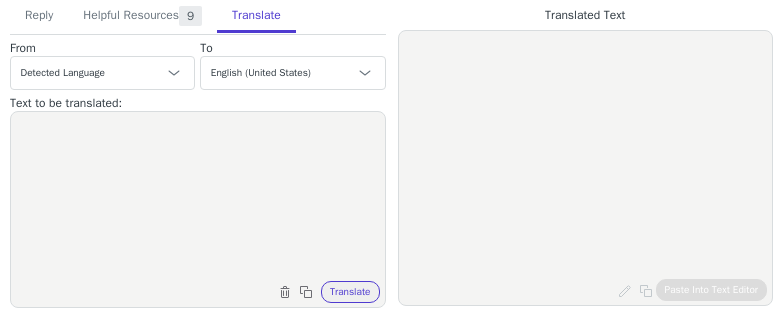 click at bounding box center (198, 197) 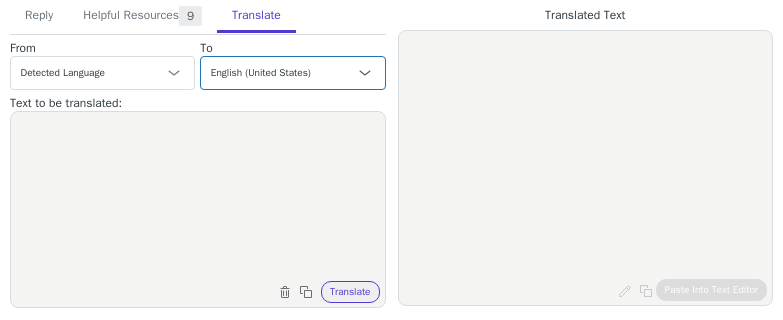 paste on "Hi Ricky,
We sincerely sorry for keeping you waiting, and we appreciate your patience.
We have already arranged the shipment of the new Nova S50 soundbar for you. I will let you know the tracking number after the package is shipped. It usually takes about 3-5 working days for your product to arrive.
If there's something else we can help you with, please don't hesitate to reach out again. We will be here for you.
Kindest regards
Jamie
ULTIMEA Support Team" 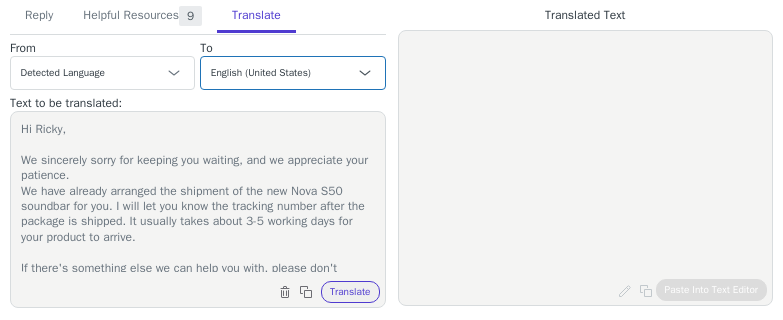 scroll, scrollTop: 95, scrollLeft: 0, axis: vertical 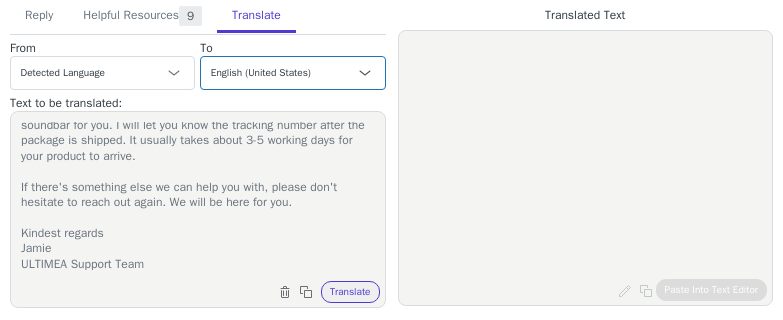 type on "Hi Ricky,
We sincerely sorry for keeping you waiting, and we appreciate your patience.
We have already arranged the shipment of the new Nova S50 soundbar for you. I will let you know the tracking number after the package is shipped. It usually takes about 3-5 working days for your product to arrive.
If there's something else we can help you with, please don't hesitate to reach out again. We will be here for you.
Kindest regards
Jamie
ULTIMEA Support Team" 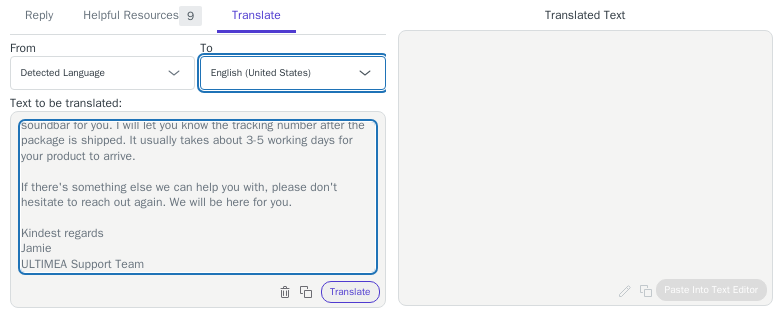click on "Czech English (United States) Danish Dutch - Nederlands French - français French (Canada) German - Deutsch Italian - italiano Japanese - 日本語 Korean Norwegian Polish Portuguese Portuguese (Brazil) Slovak Spanish - español Swedish English (United Kingdom) Spanish (Spain) - español (España) Chinese (Simplified) - 中文（简体）" at bounding box center [292, 73] 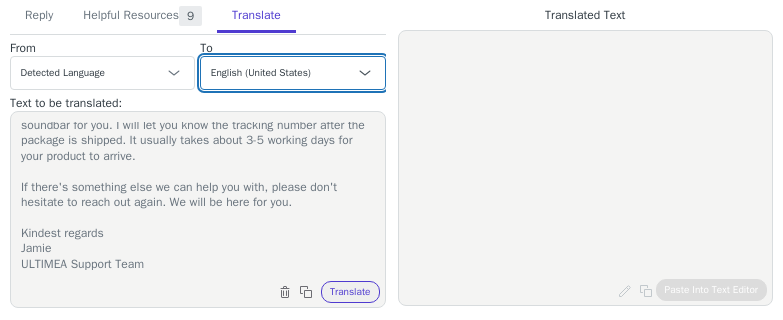 select on "de" 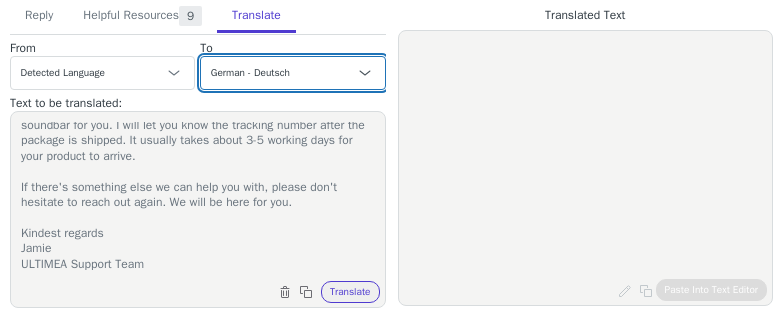 click on "Czech English (United States) Danish Dutch - Nederlands French - français French (Canada) German - Deutsch Italian - italiano Japanese - 日本語 Korean Norwegian Polish Portuguese Portuguese (Brazil) Slovak Spanish - español Swedish English (United Kingdom) Spanish (Spain) - español (España) Chinese (Simplified) - 中文（简体）" at bounding box center [292, 73] 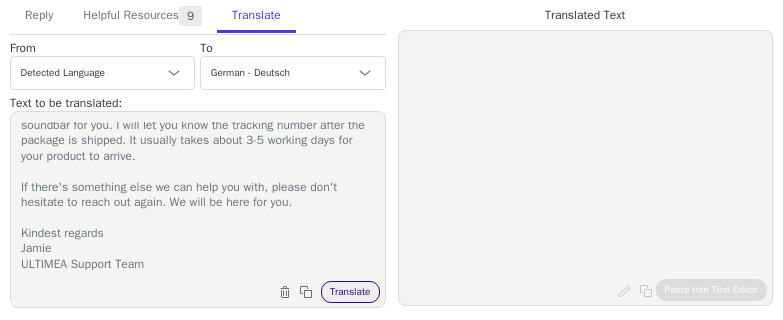 click on "Translate" at bounding box center [350, 292] 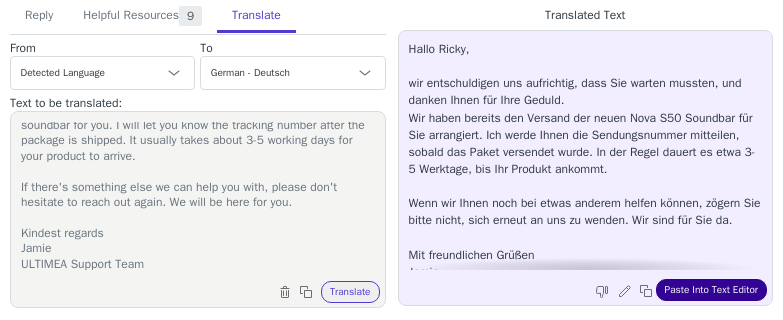 click on "Paste Into Text Editor" at bounding box center (711, 290) 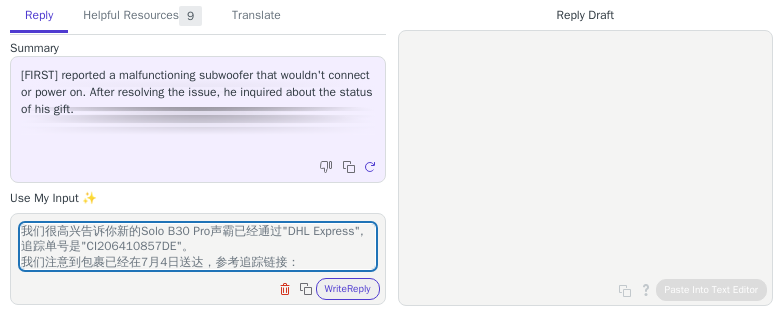 scroll, scrollTop: 0, scrollLeft: 0, axis: both 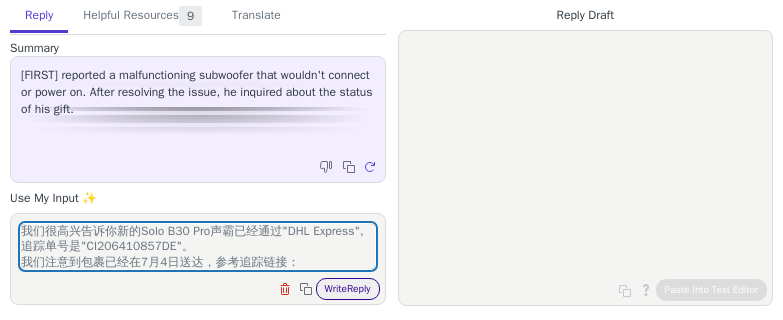 type on "我们很高兴告诉你新的Solo B30 Pro声霸已经通过"DHL Express", 追踪单号是"CI206410857DE"。
我们注意到包裹已经在7月4日送达，参考追踪链接：
https://www.dhl.de/en/privatkunden/pakete-empfangen/verfolgen.html?piececode=CI206410857DE&cid=c_dhl_2502061_2353
如果你今后在使用Solo B30 Pro声霸时遇到任何问题，请随时联系我们。" 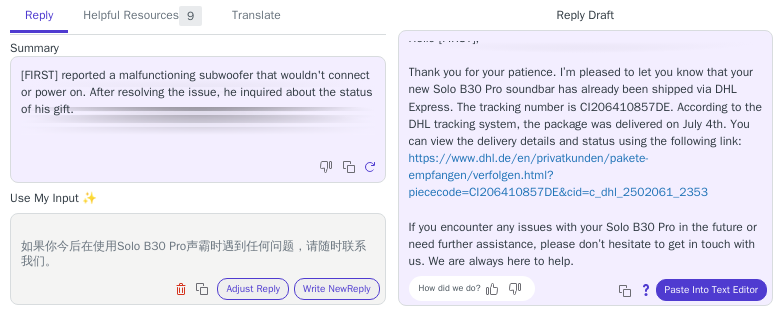 scroll, scrollTop: 27, scrollLeft: 0, axis: vertical 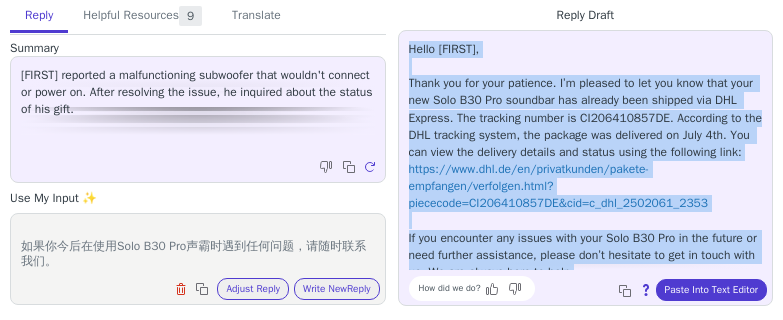 drag, startPoint x: 689, startPoint y: 254, endPoint x: 405, endPoint y: 48, distance: 350.8447 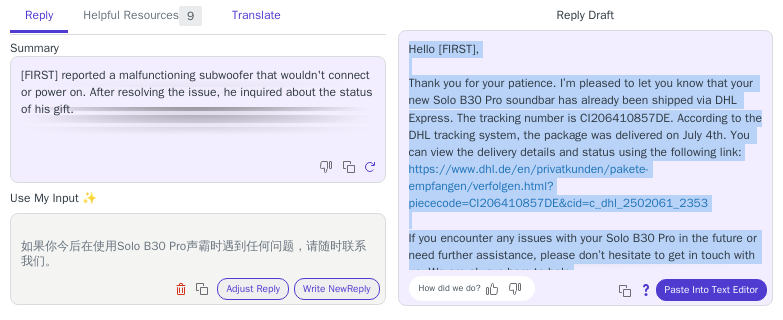 click on "Translate" at bounding box center [256, 16] 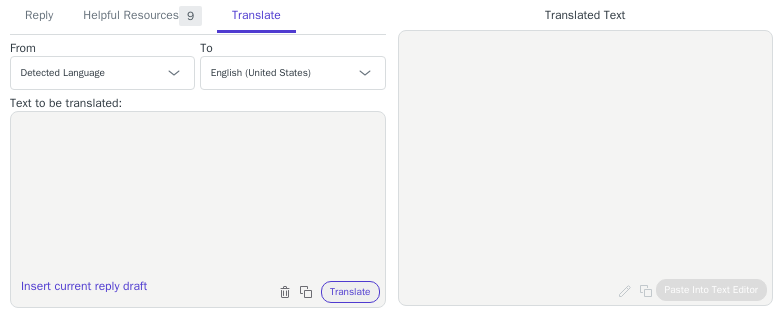 click on "Text to be translated:" at bounding box center [102, 48] 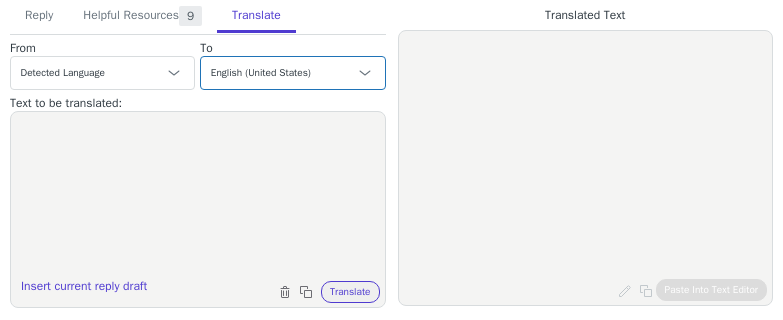 paste on "Hi Michael,
I hope this message finds you well.
We're pleased to let you know that your new Solo B30 Pro soundbar has already been shipped via "DHL Express". The tracking number is "CI206410857DE".
According to the DHL tracking system, the package was delivered on July 4th. You can view the delivery details and status using the following link:
https://www.dhl.de/en/privatkunden/pakete-empfangen/verfolgen.html?piececode=CI206410857DE&cid=c_dhl_2502061_2353
If you encounter any issues with your Solo B30 Pro in the future or need further assistance, please don’t hesitate to get in touch with us. We are always here to help.
Kindest regards
Jamie
ULTIMEA Support Team" 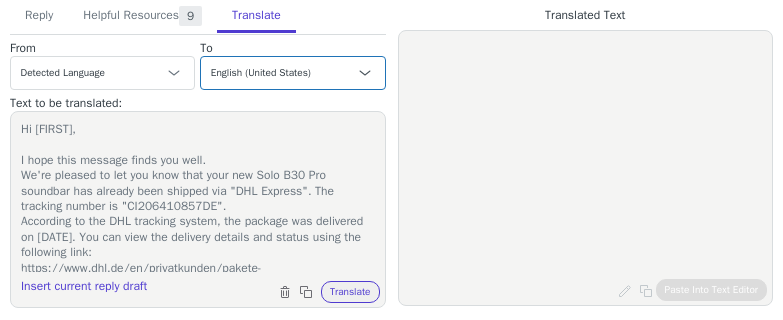 scroll, scrollTop: 157, scrollLeft: 0, axis: vertical 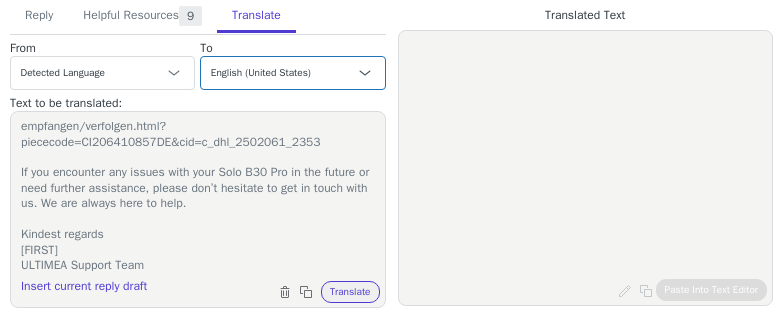 type on "Hi Michael,
I hope this message finds you well.
We're pleased to let you know that your new Solo B30 Pro soundbar has already been shipped via "DHL Express". The tracking number is "CI206410857DE".
According to the DHL tracking system, the package was delivered on July 4th. You can view the delivery details and status using the following link:
https://www.dhl.de/en/privatkunden/pakete-empfangen/verfolgen.html?piececode=CI206410857DE&cid=c_dhl_2502061_2353
If you encounter any issues with your Solo B30 Pro in the future or need further assistance, please don’t hesitate to get in touch with us. We are always here to help.
Kindest regards
Jamie
ULTIMEA Support Team" 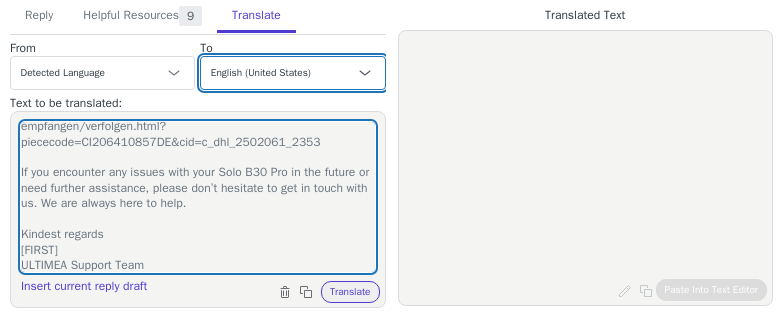 click on "Czech English (United States) Danish Dutch - Nederlands French - français French (Canada) German - Deutsch Italian - italiano Japanese - 日本語 Korean Norwegian Polish Portuguese Portuguese (Brazil) Slovak Spanish - español Swedish English (United Kingdom) Spanish (Spain) - español (España) Chinese (Simplified) - 中文（简体）" at bounding box center [292, 73] 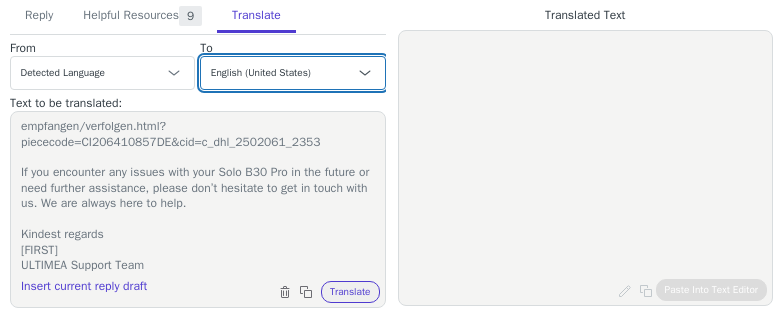select on "it" 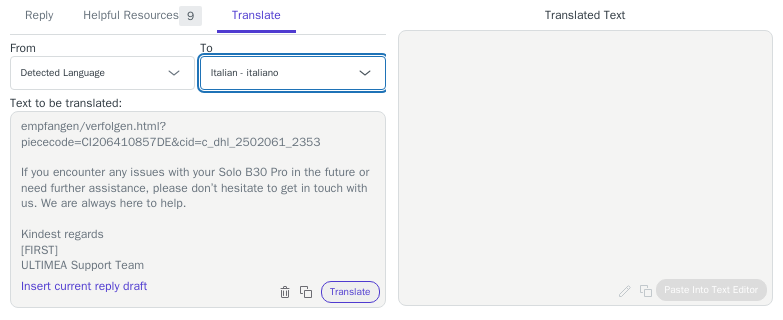 click on "Czech English (United States) Danish Dutch - Nederlands French - français French (Canada) German - Deutsch Italian - italiano Japanese - 日本語 Korean Norwegian Polish Portuguese Portuguese (Brazil) Slovak Spanish - español Swedish English (United Kingdom) Spanish (Spain) - español (España) Chinese (Simplified) - 中文（简体）" at bounding box center [292, 73] 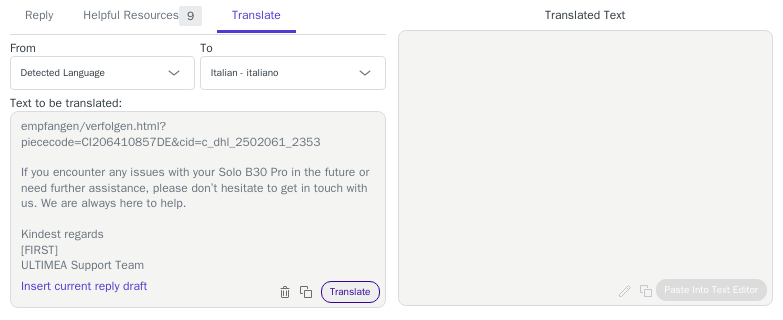 click on "Translate" at bounding box center (350, 292) 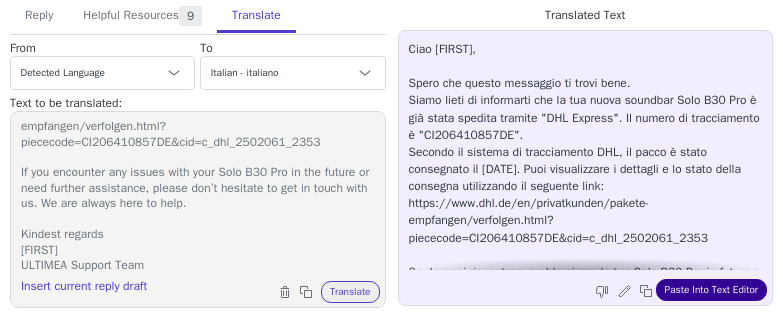 click on "Paste Into Text Editor" at bounding box center [711, 290] 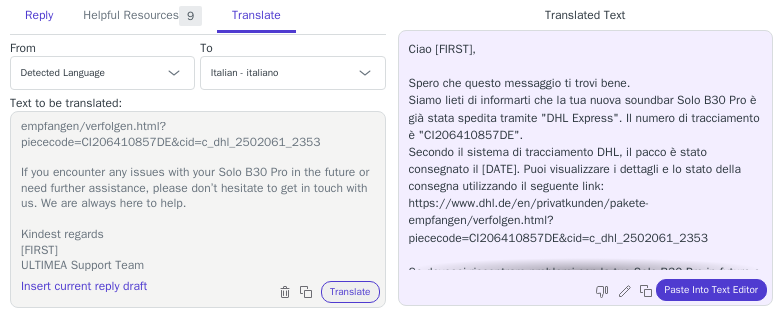 click on "Reply" at bounding box center (39, 16) 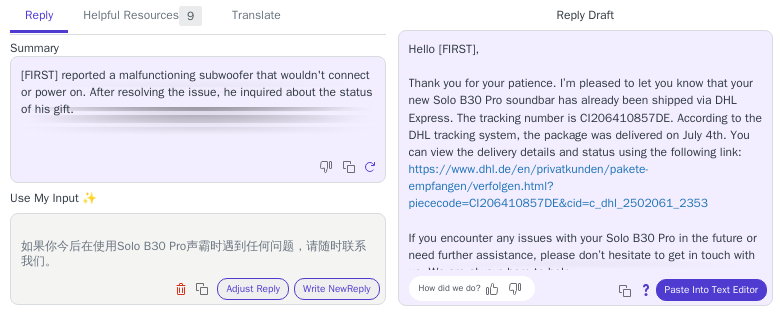click on "我们很高兴告诉你新的Solo B30 Pro声霸已经通过"DHL Express", 追踪单号是"CI206410857DE"。
我们注意到包裹已经在7月4日送达，参考追踪链接：
https://www.dhl.de/en/privatkunden/pakete-empfangen/verfolgen.html?piececode=CI206410857DE&cid=c_dhl_2502061_2353
如果你今后在使用Solo B30 Pro声霸时遇到任何问题，请随时联系我们。 Clear field Copy to clipboard Adjust Reply Use input to adjust reply draft Write New  Reply" at bounding box center [198, 259] 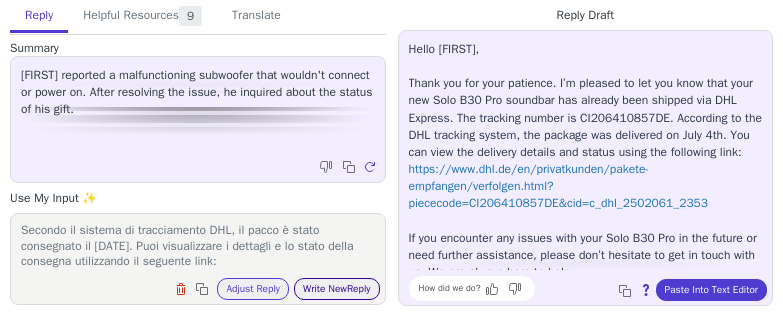 scroll, scrollTop: 308, scrollLeft: 0, axis: vertical 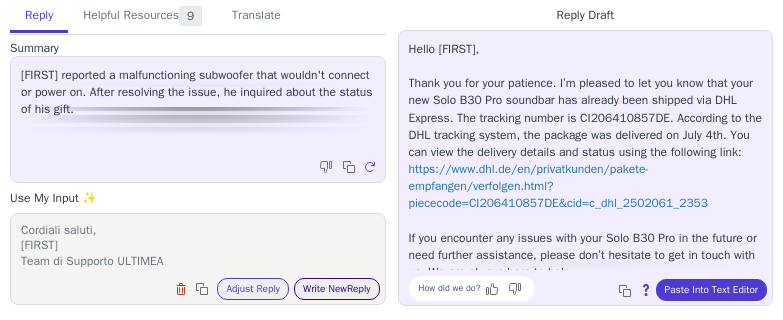type on "Ciao Michael,
Spero che questo messaggio ti trovi bene.
Siamo lieti di informarti che la tua nuova soundbar Solo B30 Pro è già stata spedita tramite "DHL Express". Il numero di tracciamento è "CI206410857DE".
Secondo il sistema di tracciamento DHL, il pacco è stato consegnato il 4 luglio. Puoi visualizzare i dettagli e lo stato della consegna utilizzando il seguente link:
https://www.dhl.de/en/privatkunden/pakete-empfangen/verfolgen.html?piececode=CI206410857DE&cid=c_dhl_2502061_2353
Potrei sapere se hai ricevuto la nuova soundbar Solo B30 Pro?
Se dovessi riscontrare problemi con la tua Solo B30 Pro in futuro o avessi bisogno di ulteriore assistenza, non esitare a contattarci. Siamo sempre qui per aiutarti.
Cordiali saluti,
Jamie
Team di Supporto ULTIMEA" 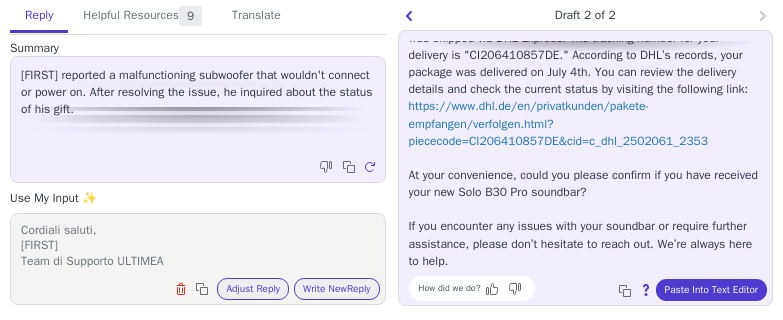 scroll, scrollTop: 131, scrollLeft: 0, axis: vertical 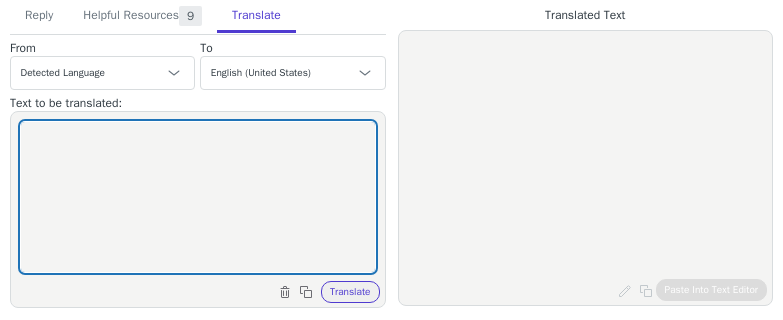 click at bounding box center (198, 197) 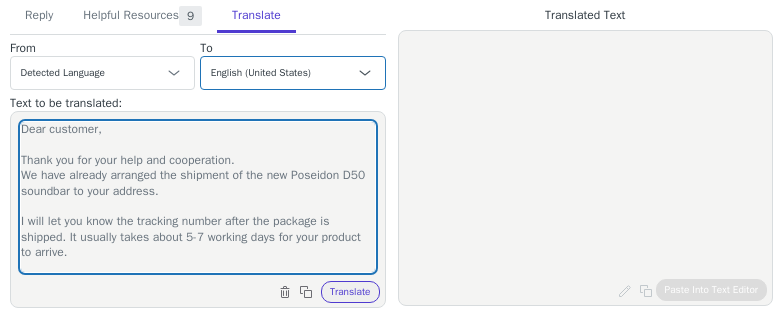scroll, scrollTop: 95, scrollLeft: 0, axis: vertical 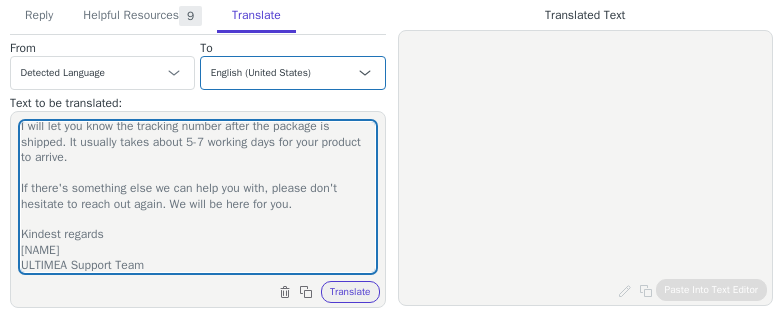 type on "Dear customer,
Thank you for your help and cooperation.
We have already arranged the shipment of the new Poseidon D50 soundbar to your address.
I will let you know the tracking number after the package is shipped. It usually takes about 5-7 working days for your product to arrive.
If there's something else we can help you with, please don't hesitate to reach out again. We will be here for you.
Kindest regards
[NAME]
ULTIMEA Support Team" 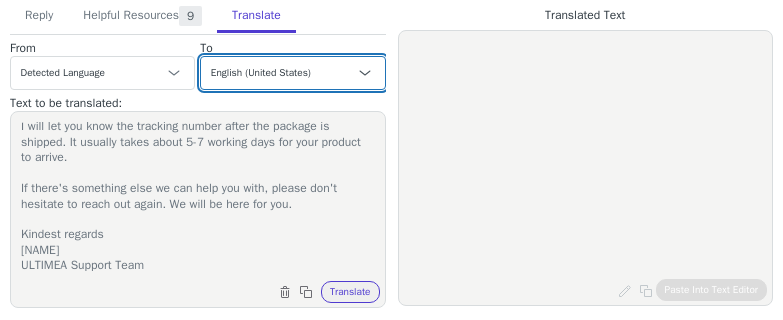 click on "Czech English (United States) Danish Dutch - Nederlands French - français French (Canada) German - Deutsch Italian - italiano Japanese - 日本語 Korean Norwegian Polish Portuguese Portuguese (Brazil) Slovak Spanish - español Swedish English (United Kingdom) Spanish (Spain) - español (España) Chinese (Simplified) - 中文（简体）" at bounding box center [292, 73] 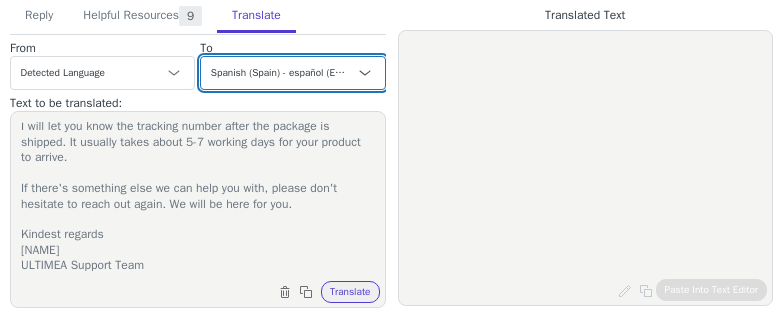 click on "Czech English (United States) Danish Dutch - Nederlands French - français French (Canada) German - Deutsch Italian - italiano Japanese - 日本語 Korean Norwegian Polish Portuguese Portuguese (Brazil) Slovak Spanish - español Swedish English (United Kingdom) Spanish (Spain) - español (España) Chinese (Simplified) - 中文（简体）" at bounding box center (292, 73) 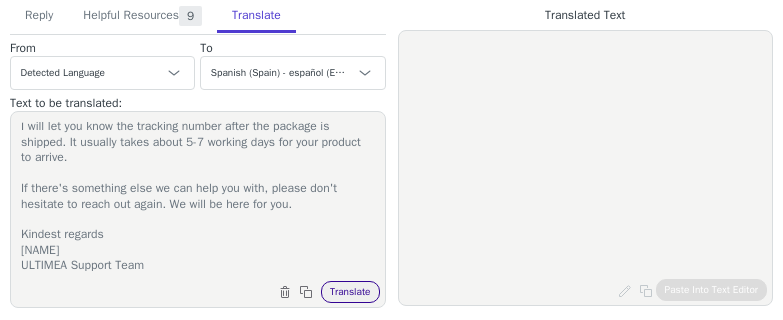 click on "Translate" at bounding box center (350, 292) 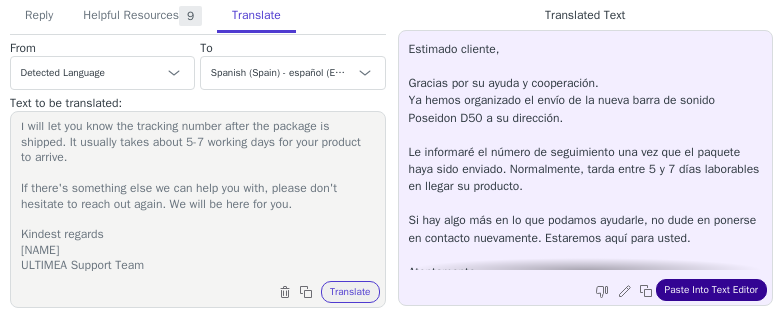 click on "Paste Into Text Editor" at bounding box center [711, 290] 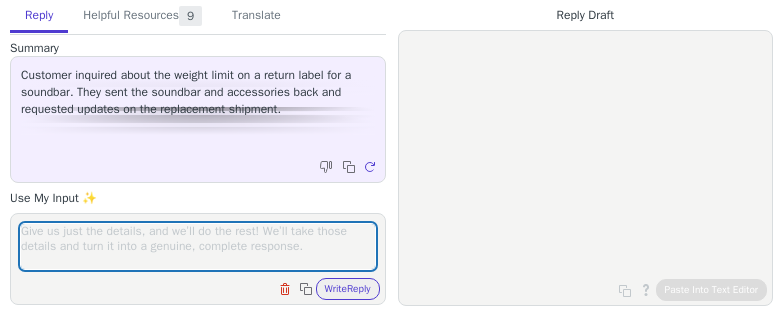 scroll, scrollTop: 0, scrollLeft: 0, axis: both 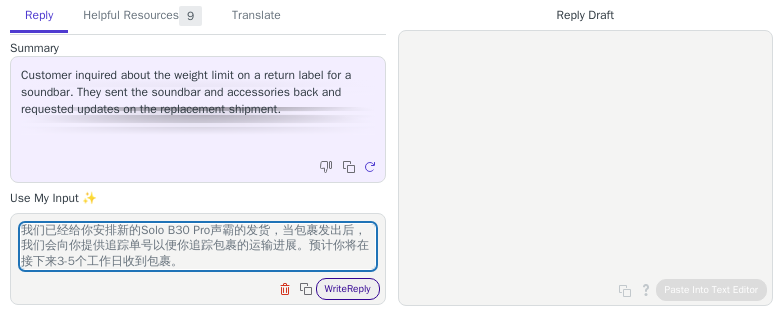type on "我们已经给你安排新的Solo B30 Pro声霸的发货，当包裹发出后，我们会向你提供追踪单号以便你追踪包裹的运输进展。预计你将在接下来3-5个工作日收到包裹。" 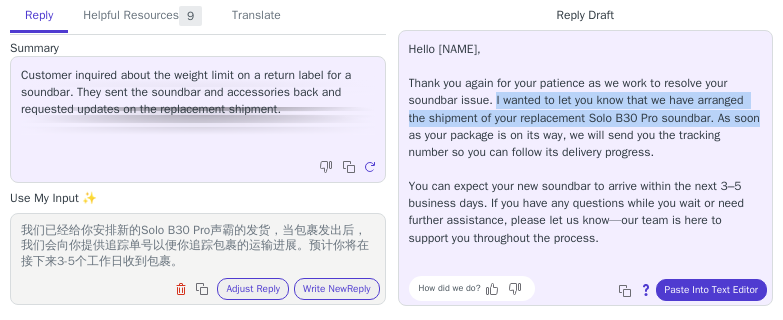 drag, startPoint x: 501, startPoint y: 103, endPoint x: 515, endPoint y: 143, distance: 42.379242 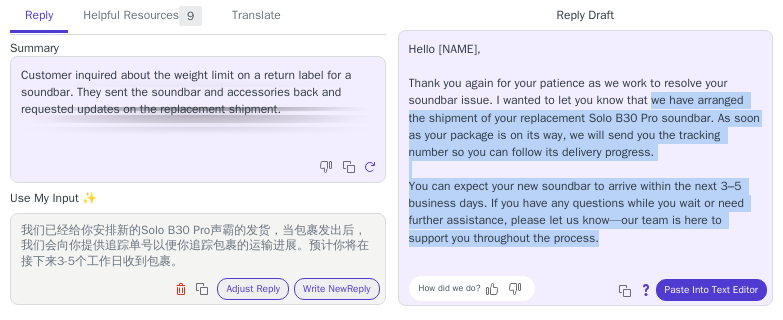 drag, startPoint x: 677, startPoint y: 101, endPoint x: 677, endPoint y: 248, distance: 147 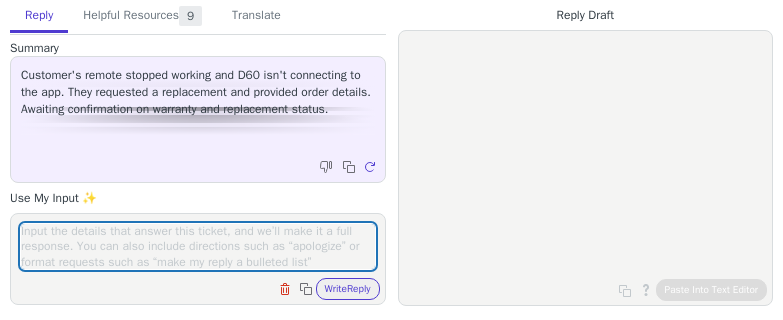scroll, scrollTop: 0, scrollLeft: 0, axis: both 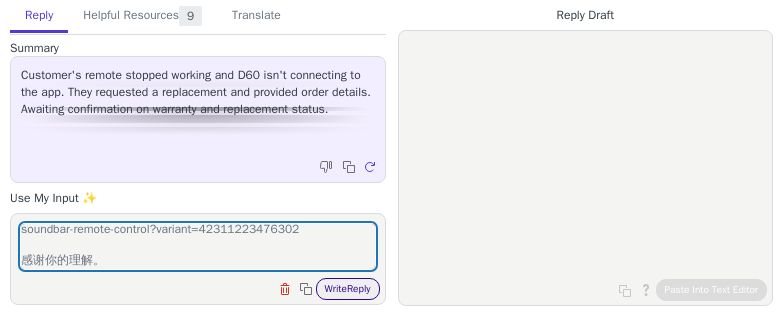 type on "We sincerely apologize for the delay in getting back to you.
我们注意到你的声霸是在[DATE]购买的，不幸的是，它已经超过了我们的一年保修期。针对这种情况，你可以通过以下链接购买Poseidon D60声霸的遥控器：(Type B)
https://www.ultimea.com/products/poseidon-d60-surround-soundbar-remote-control?variant=42311223476302
感谢你的理解。" 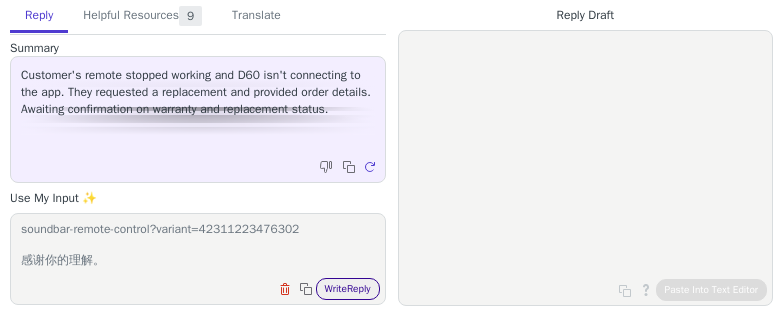 click on "Write  Reply" at bounding box center [348, 289] 